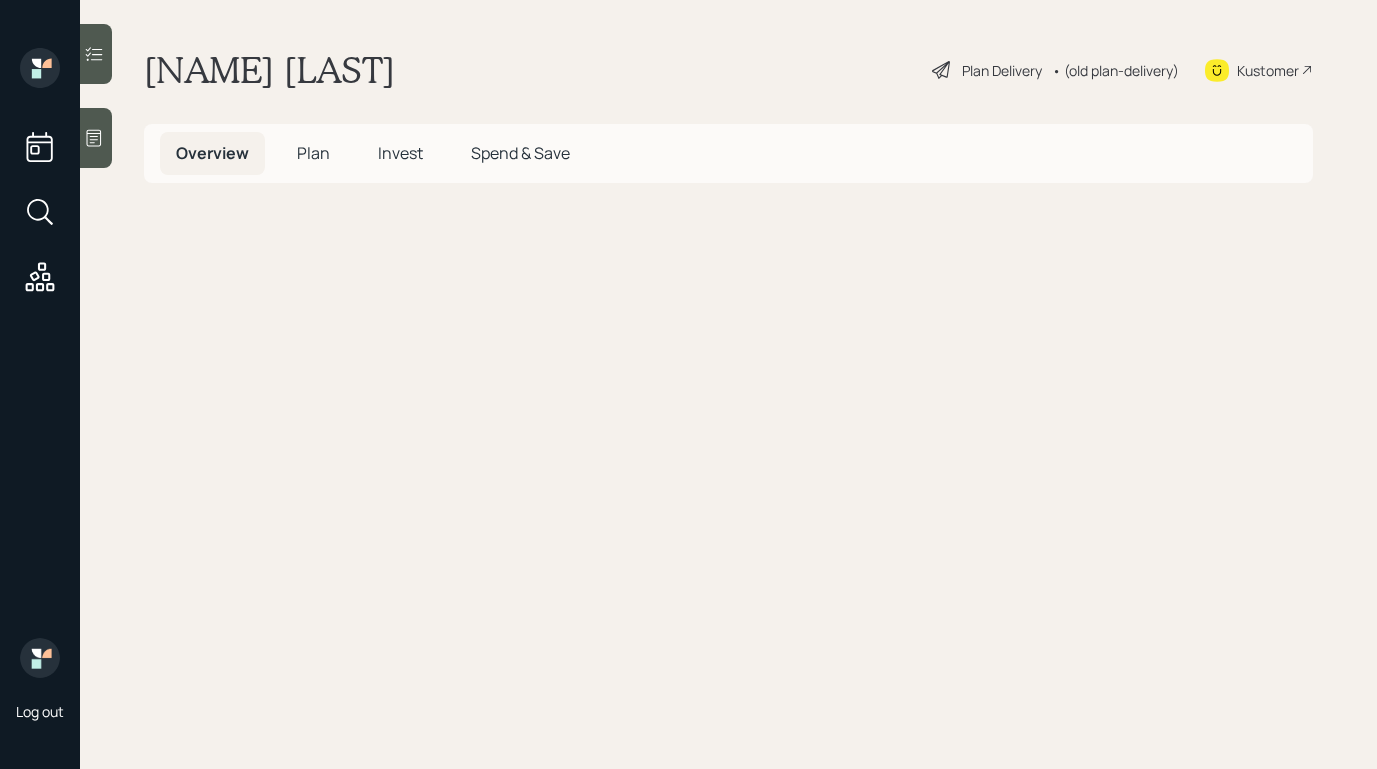 scroll, scrollTop: 0, scrollLeft: 0, axis: both 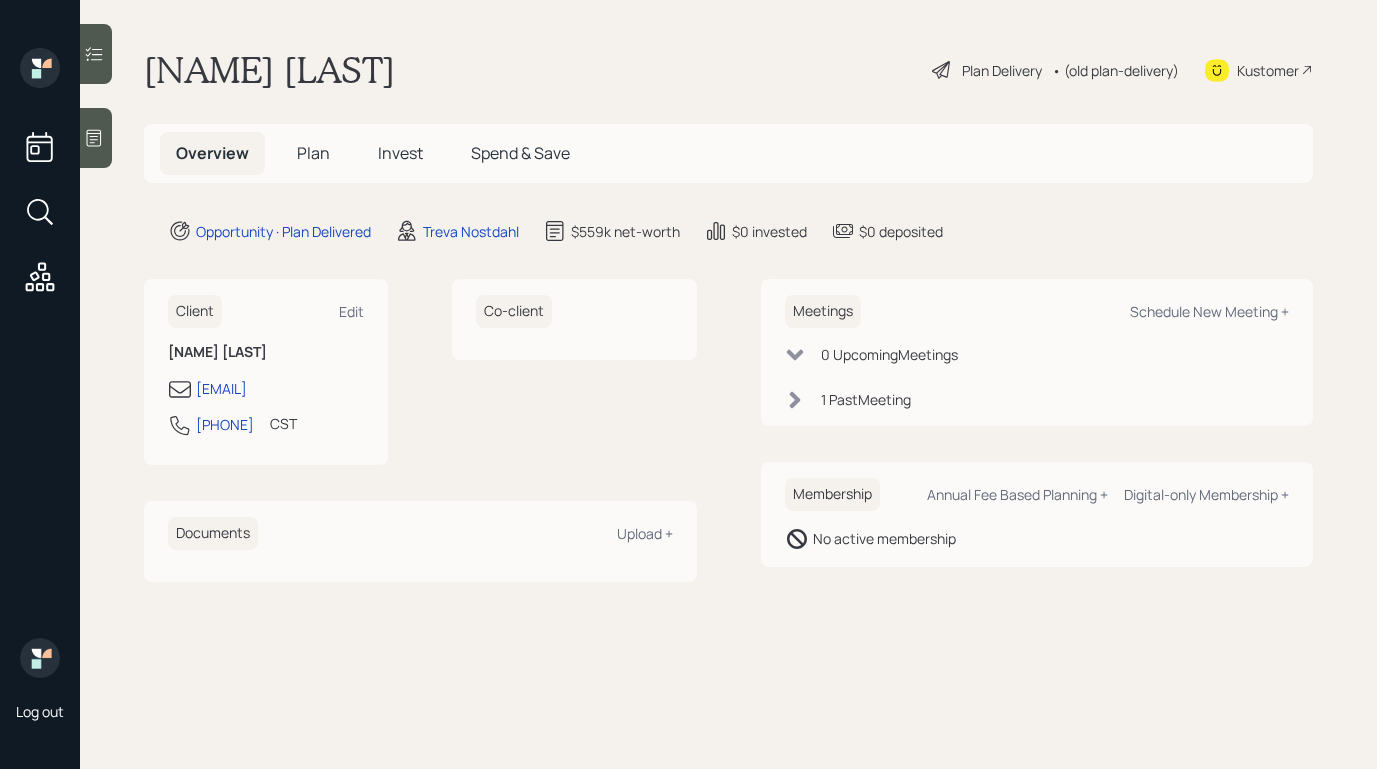 click on "Plan Delivery" at bounding box center [1002, 70] 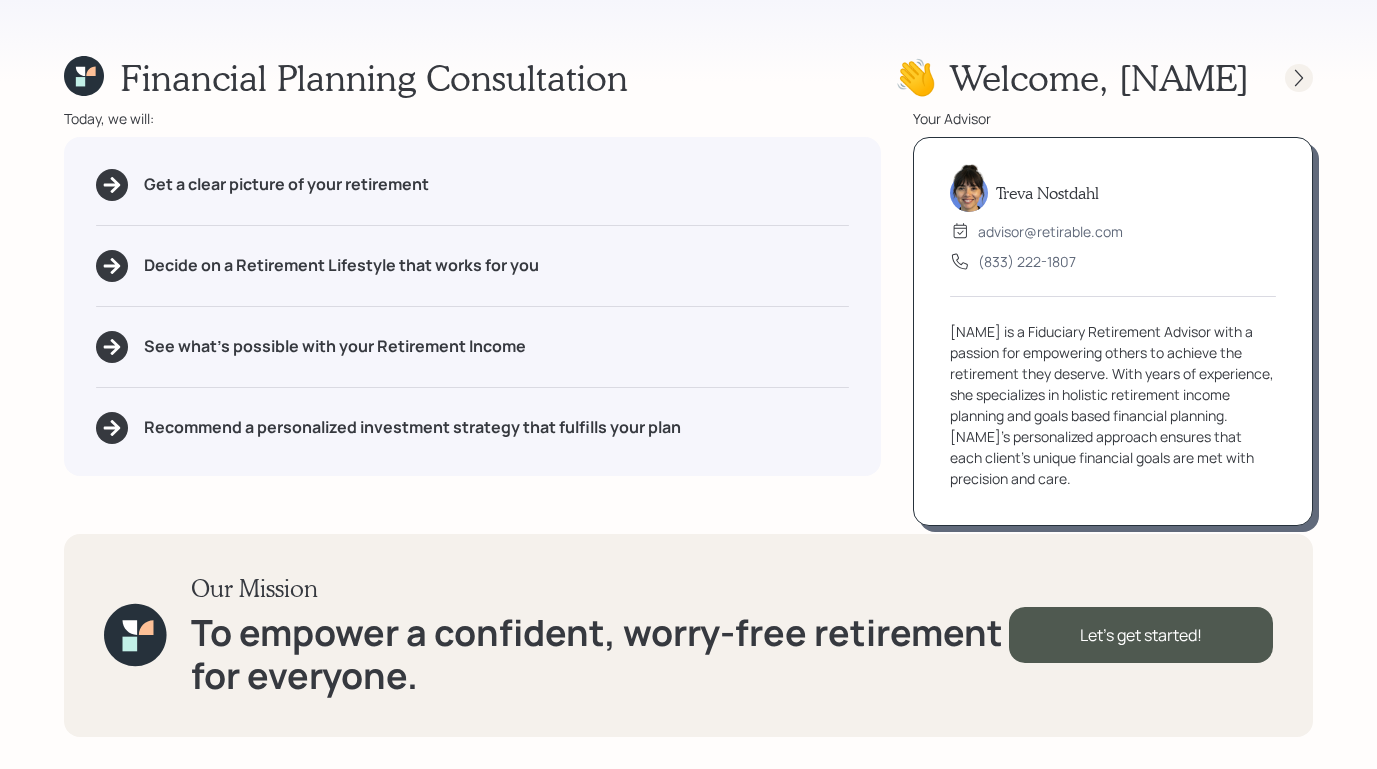 click 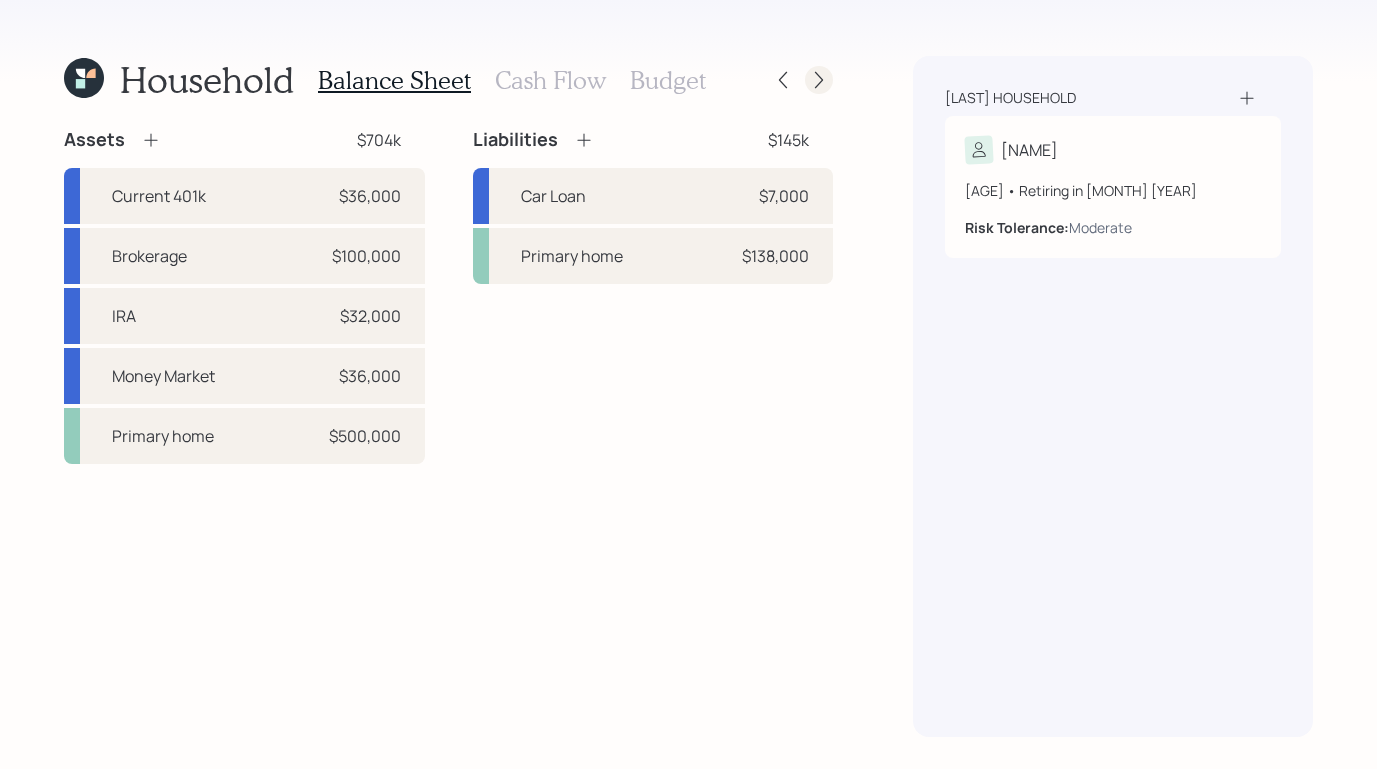 click 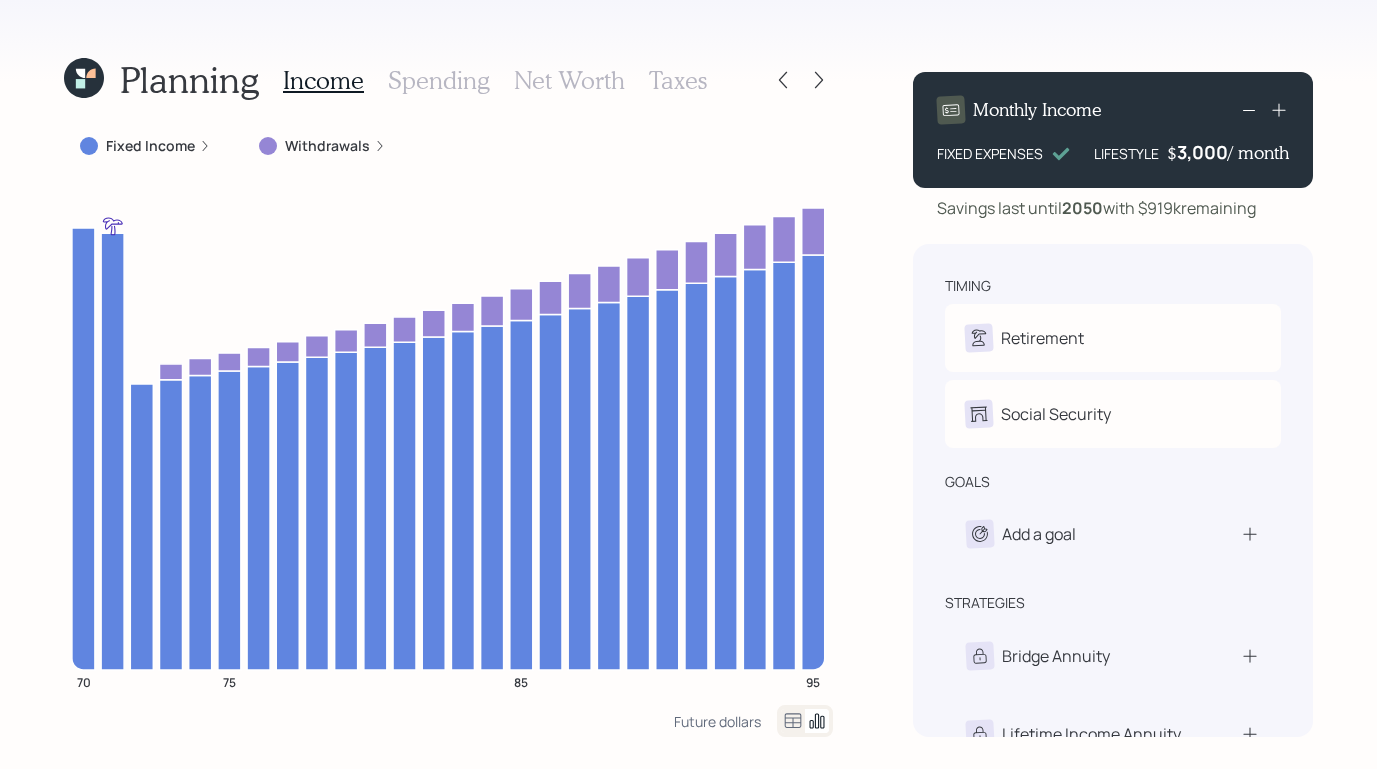 click on "Fixed Income" at bounding box center [145, 146] 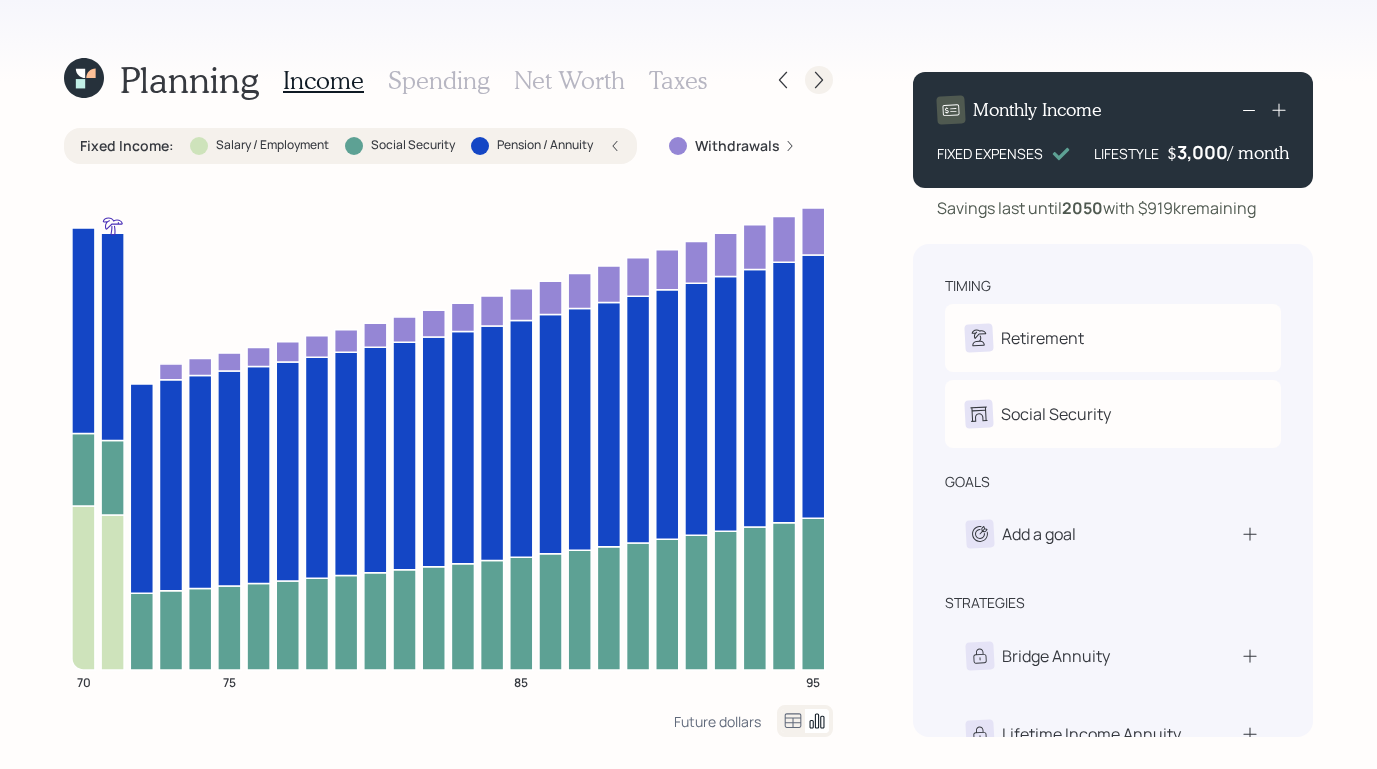 click 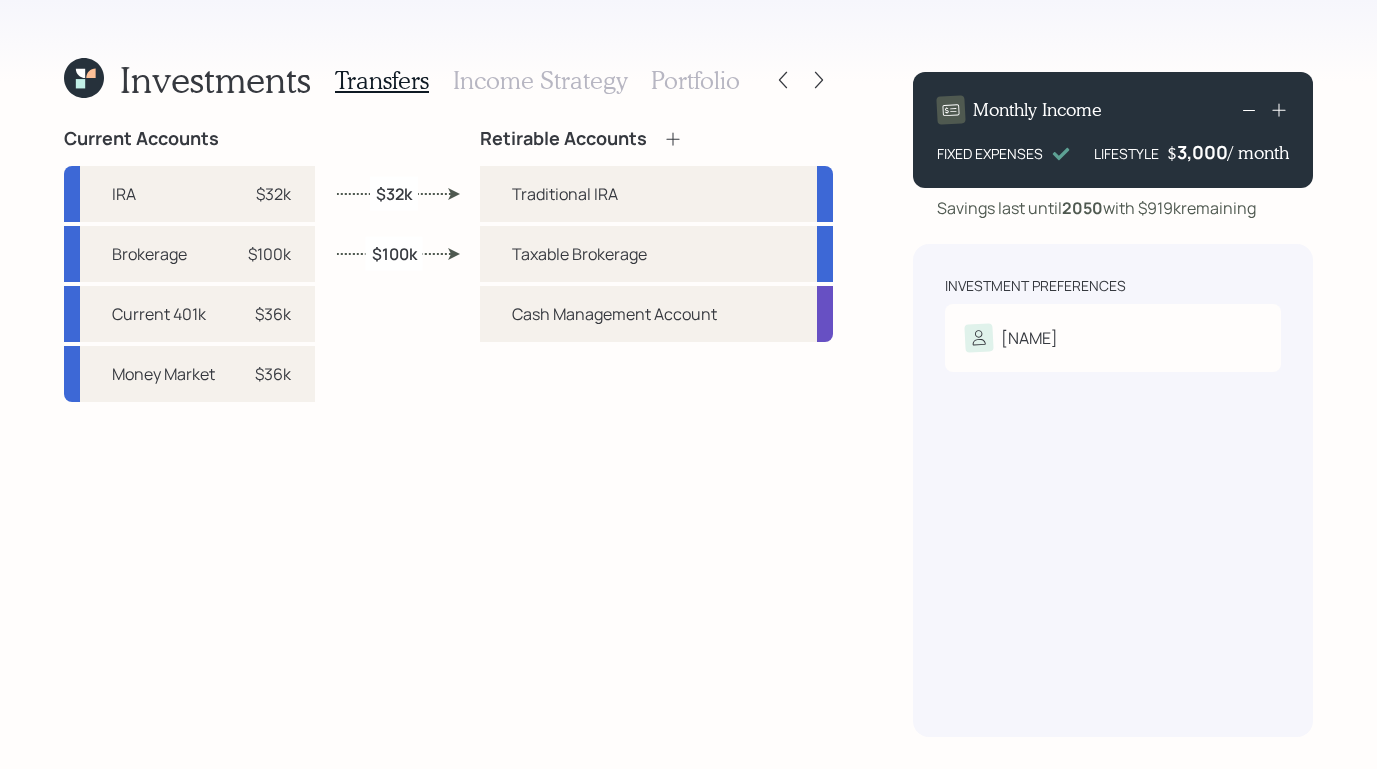 click 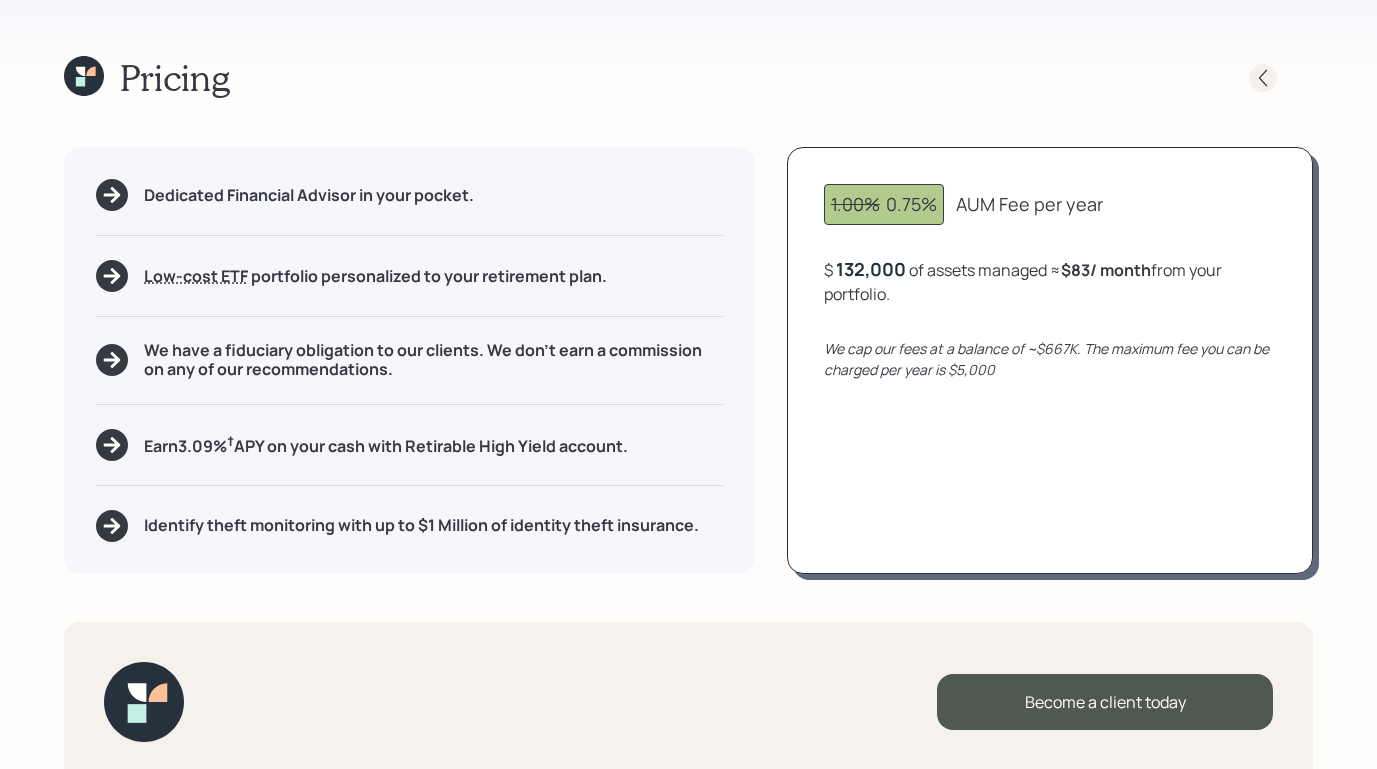 click 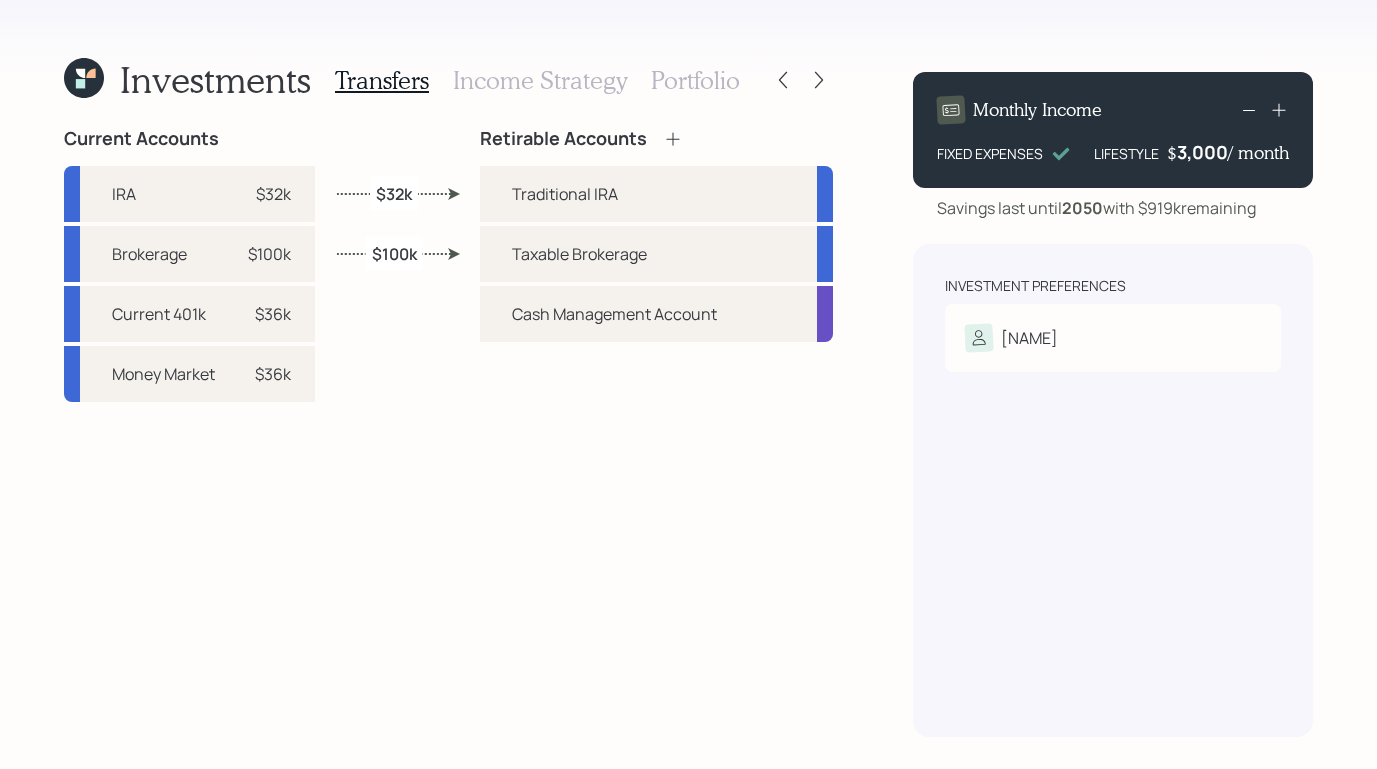 click on "Income Strategy" at bounding box center (540, 80) 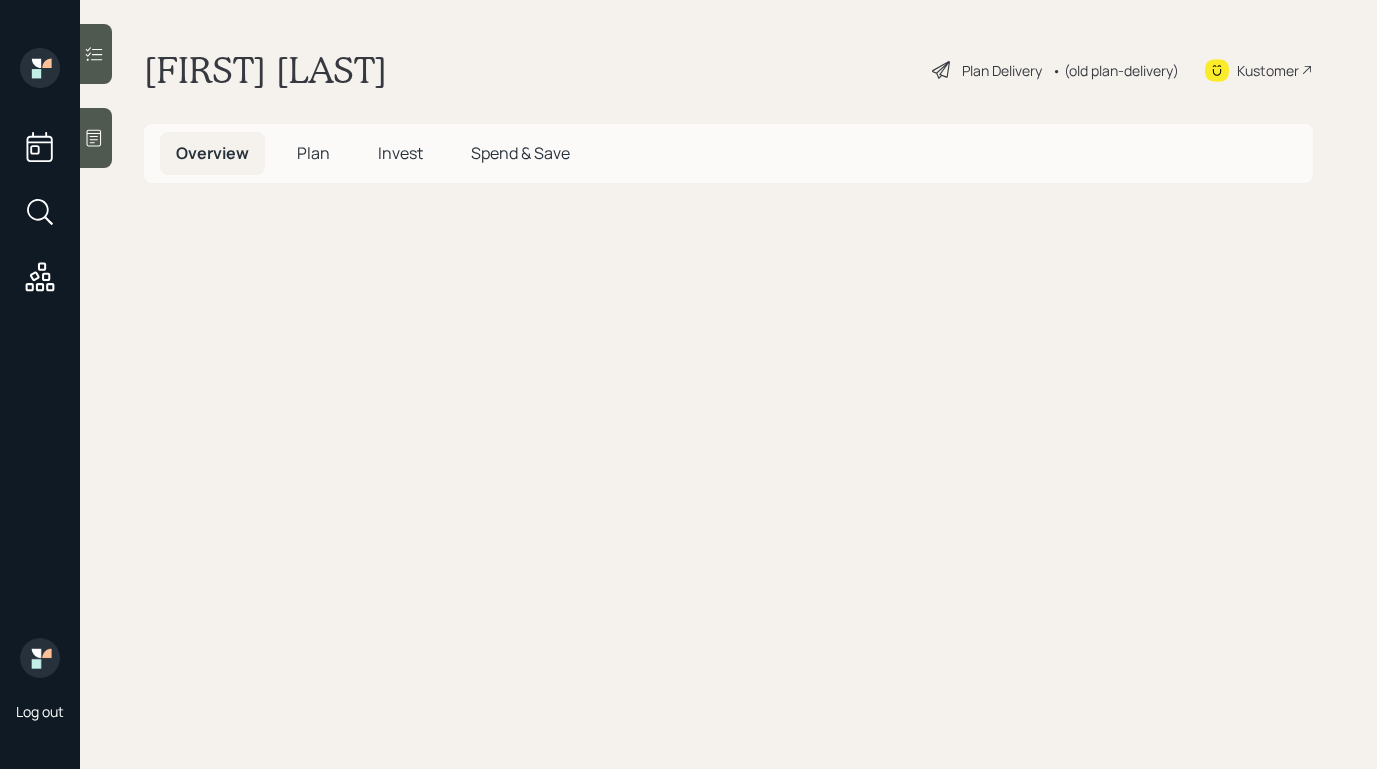 scroll, scrollTop: 0, scrollLeft: 0, axis: both 